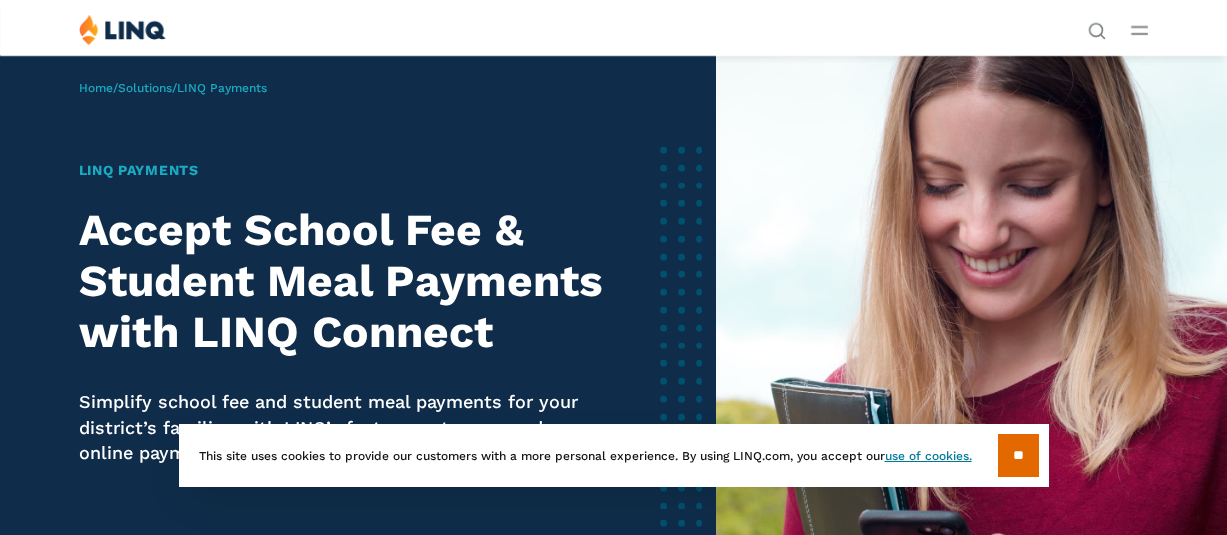 scroll, scrollTop: 0, scrollLeft: 0, axis: both 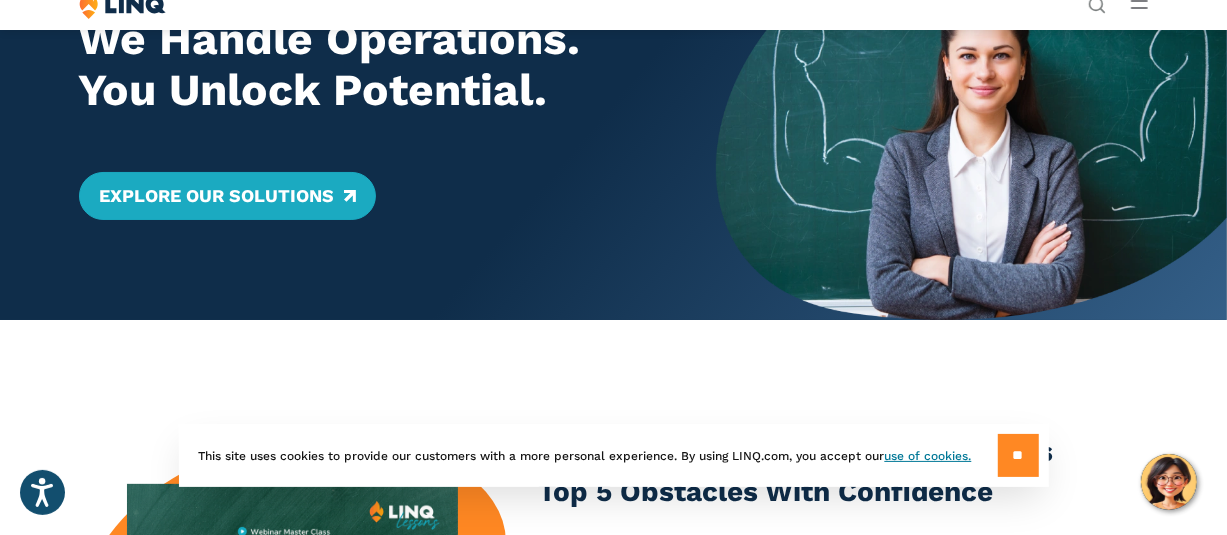 click on "**" at bounding box center [1018, 455] 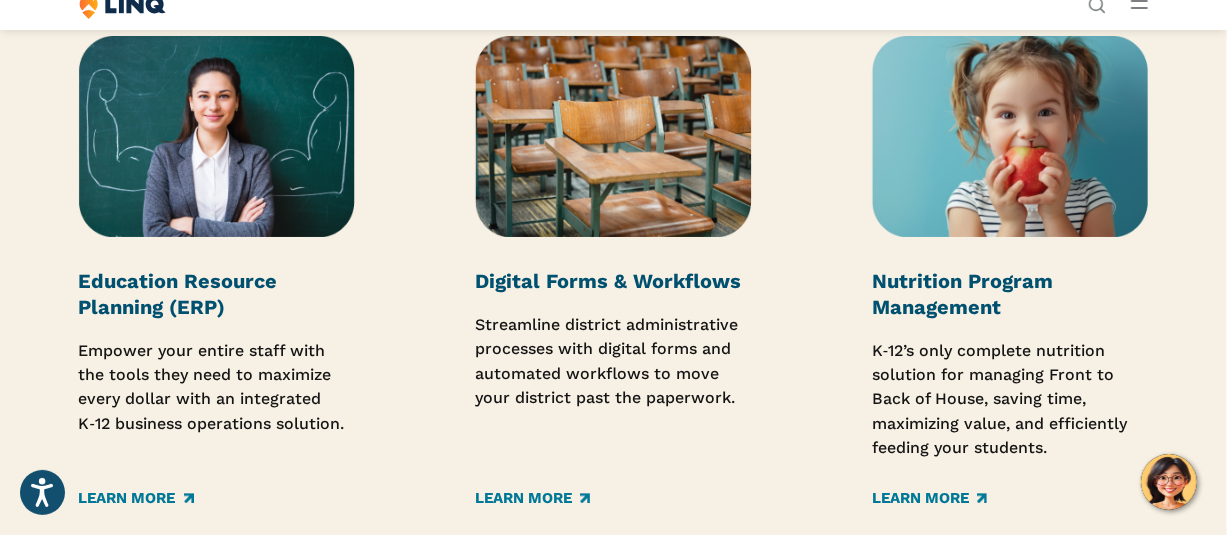 scroll, scrollTop: 2445, scrollLeft: 0, axis: vertical 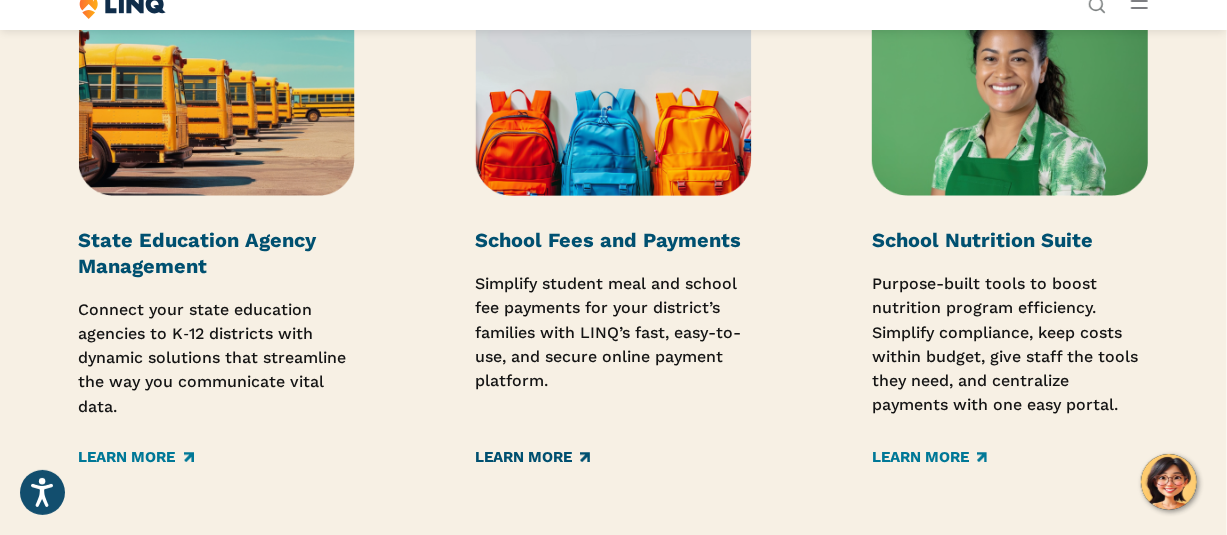 click on "Learn More" at bounding box center [532, 457] 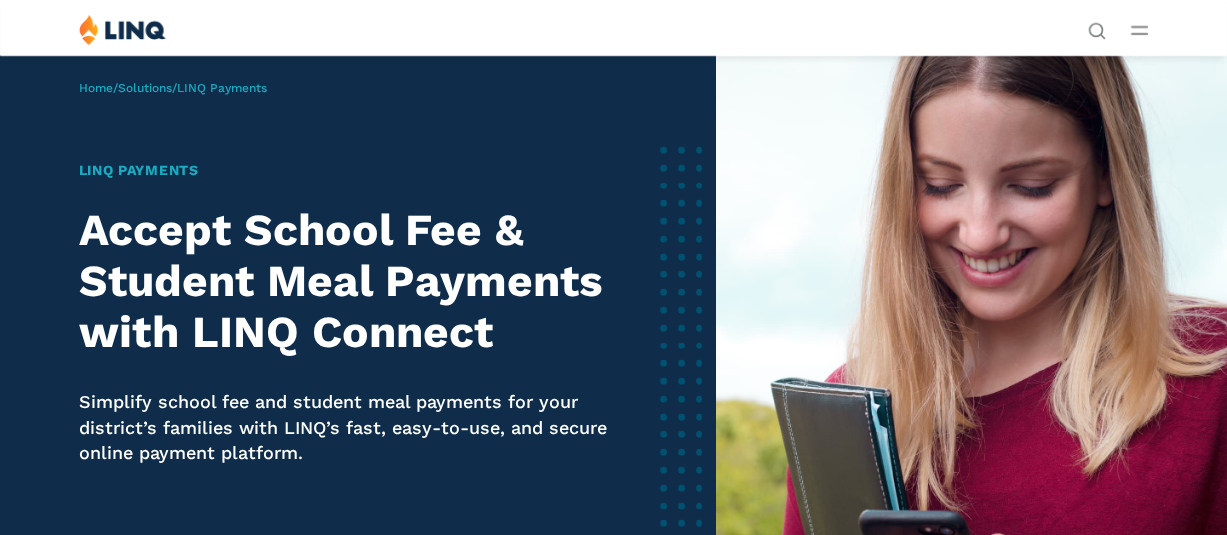 scroll, scrollTop: 0, scrollLeft: 0, axis: both 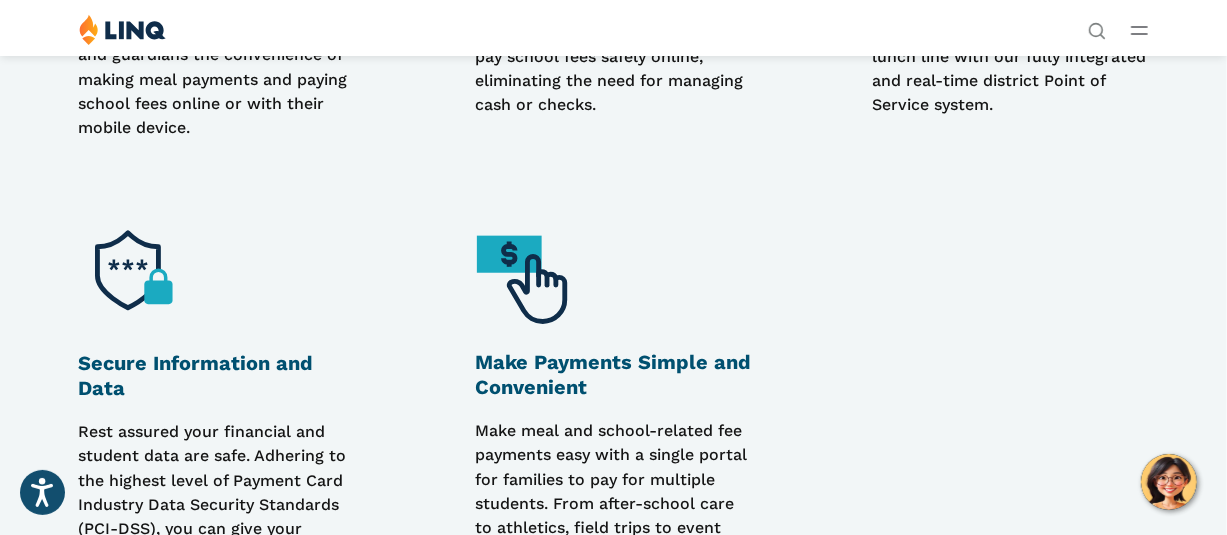 click at bounding box center (531, 277) 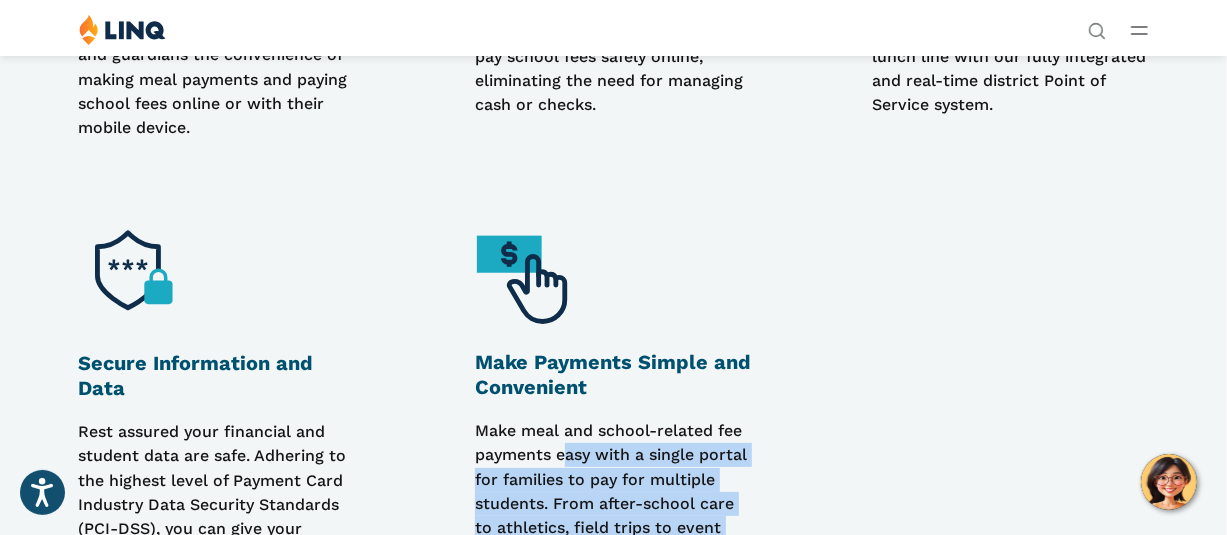 drag, startPoint x: 564, startPoint y: 450, endPoint x: 1240, endPoint y: 188, distance: 724.9966 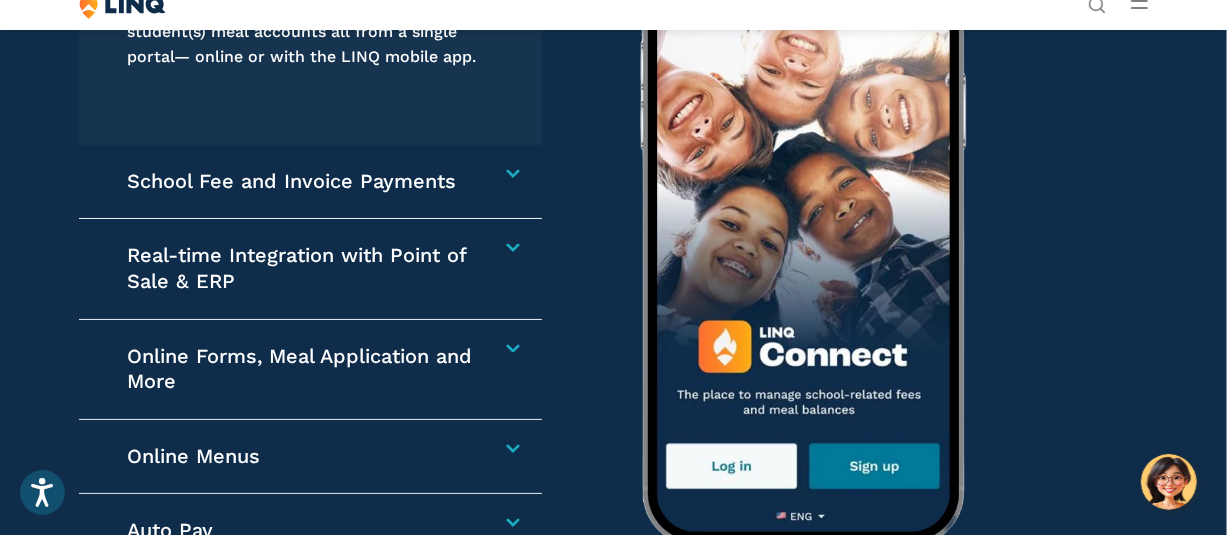 scroll, scrollTop: 2873, scrollLeft: 0, axis: vertical 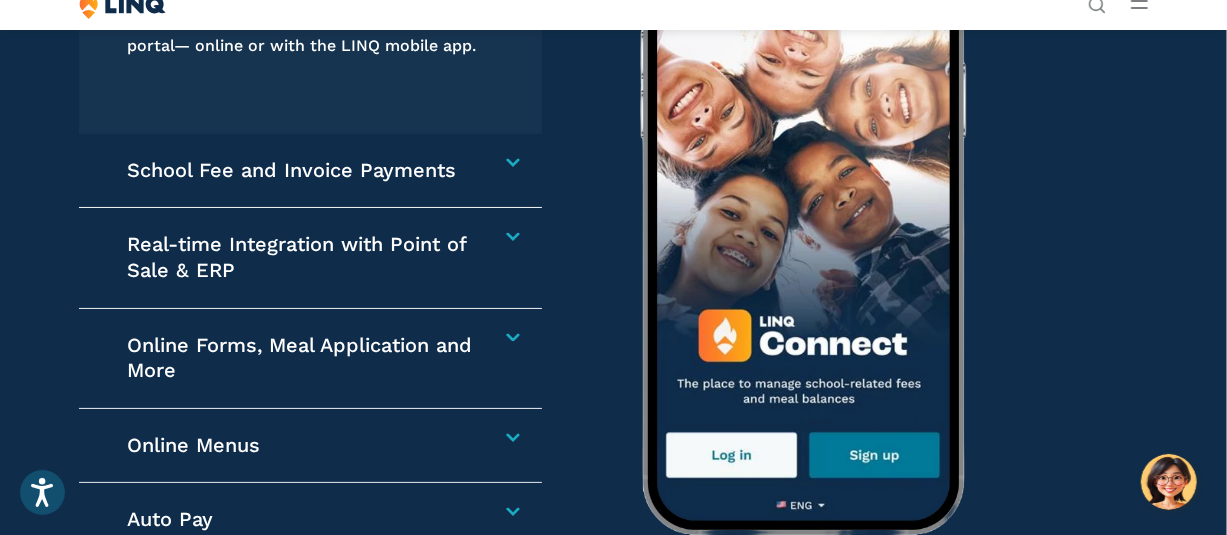 click on "School Fee and Invoice Payments" at bounding box center [302, 171] 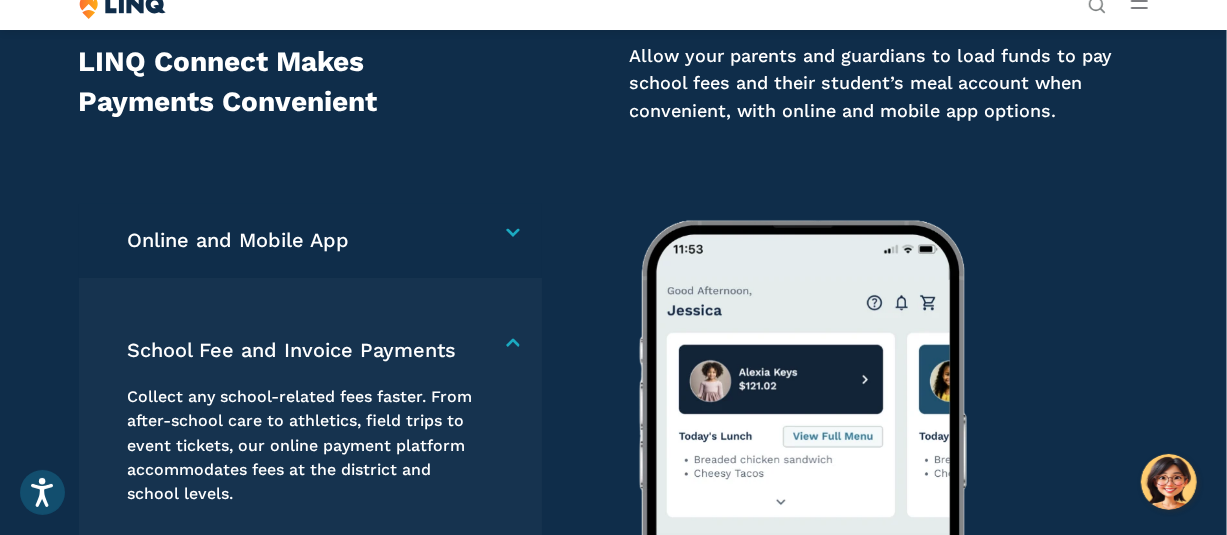 scroll, scrollTop: 2533, scrollLeft: 0, axis: vertical 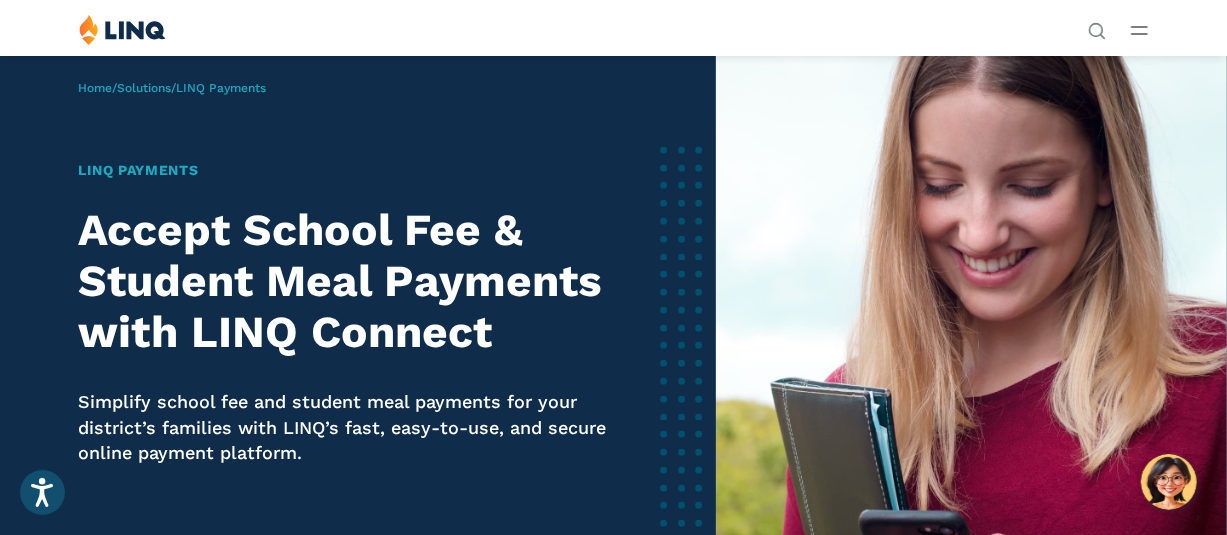 click on "LINQ Payments" at bounding box center (358, 170) 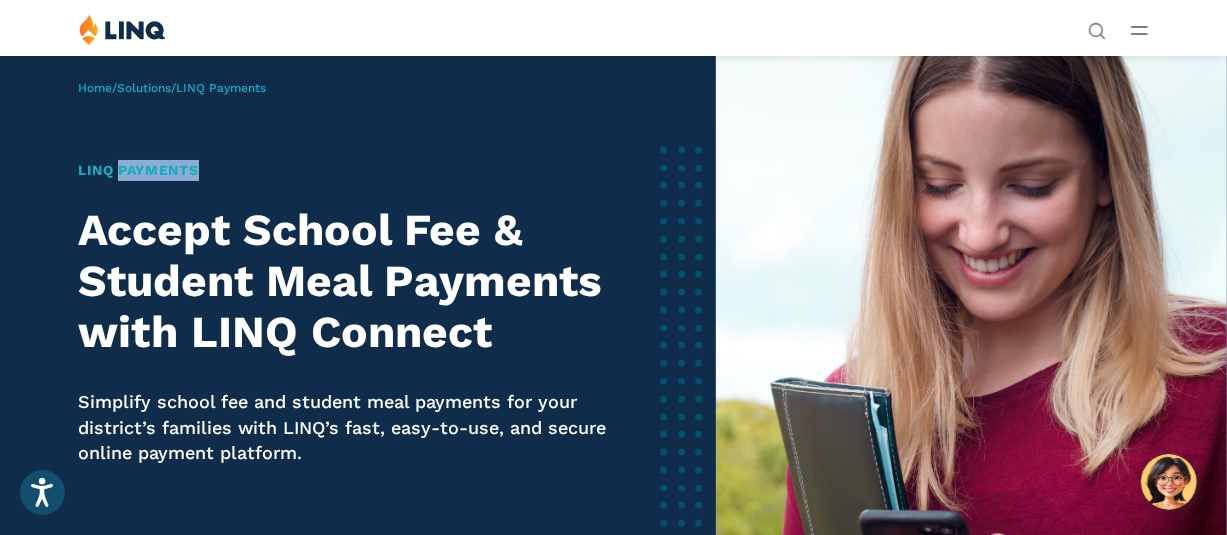 click on "LINQ Payments" at bounding box center (358, 170) 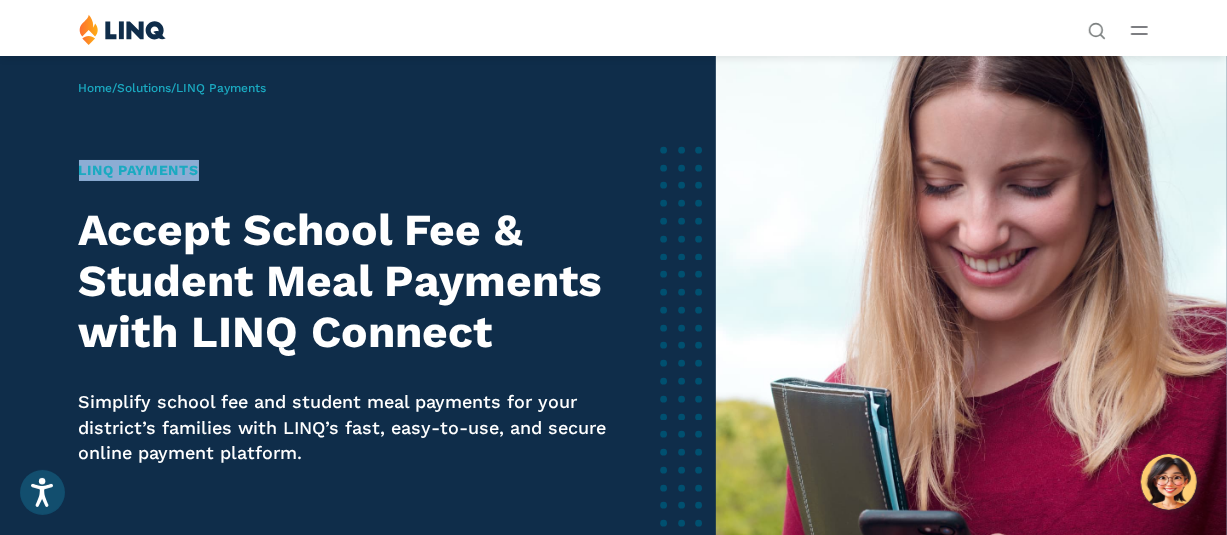 click on "LINQ Payments" at bounding box center (358, 170) 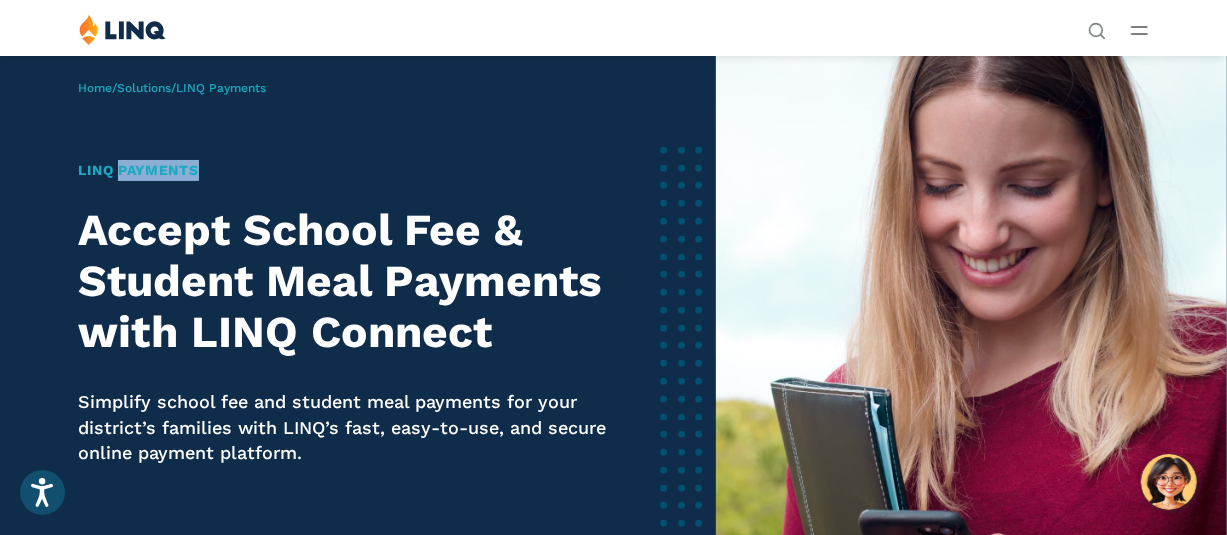 click on "LINQ Payments" at bounding box center (358, 170) 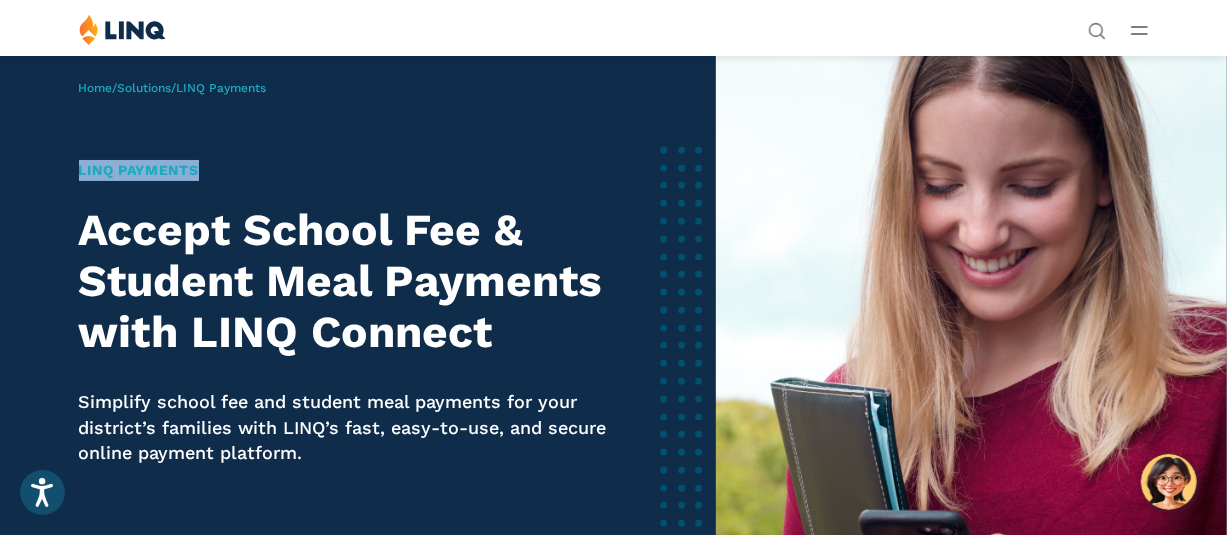 click on "LINQ Payments" at bounding box center (358, 170) 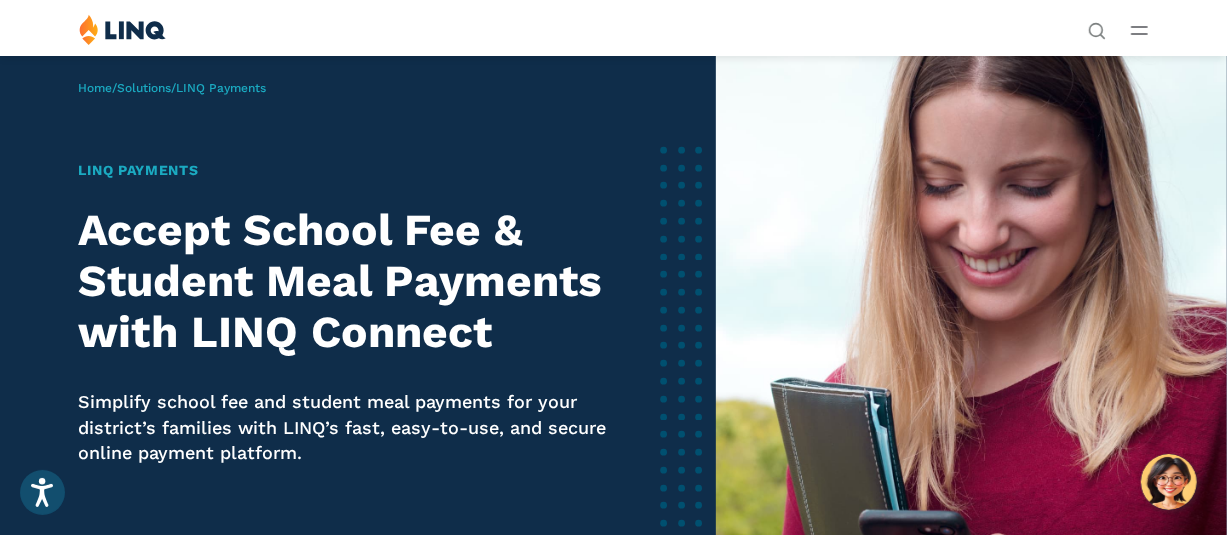 click on "LINQ Payments" at bounding box center [222, 88] 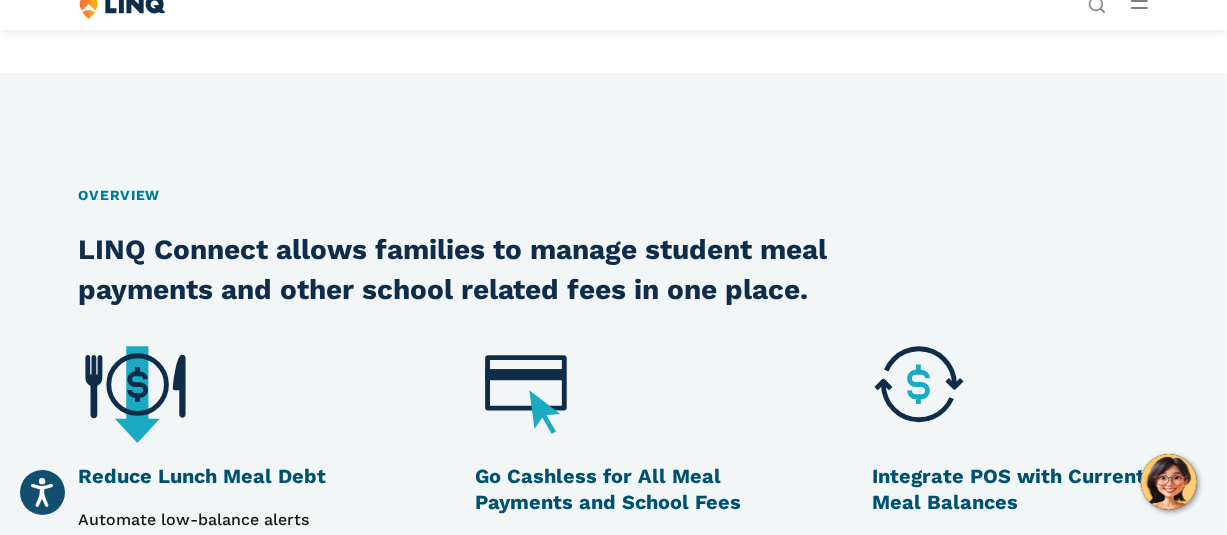 scroll, scrollTop: 1188, scrollLeft: 0, axis: vertical 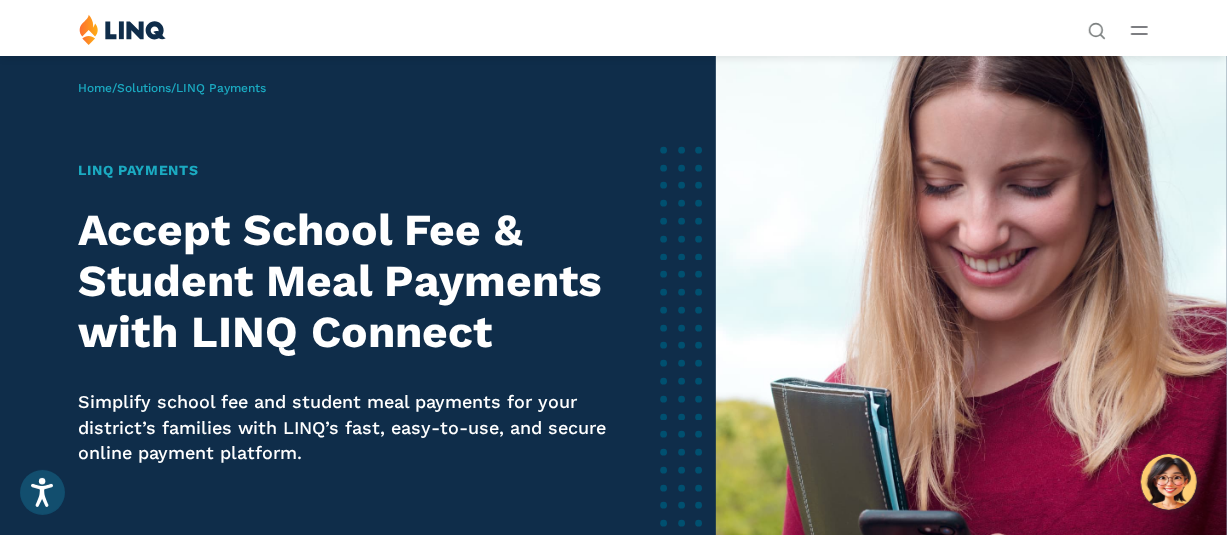 click 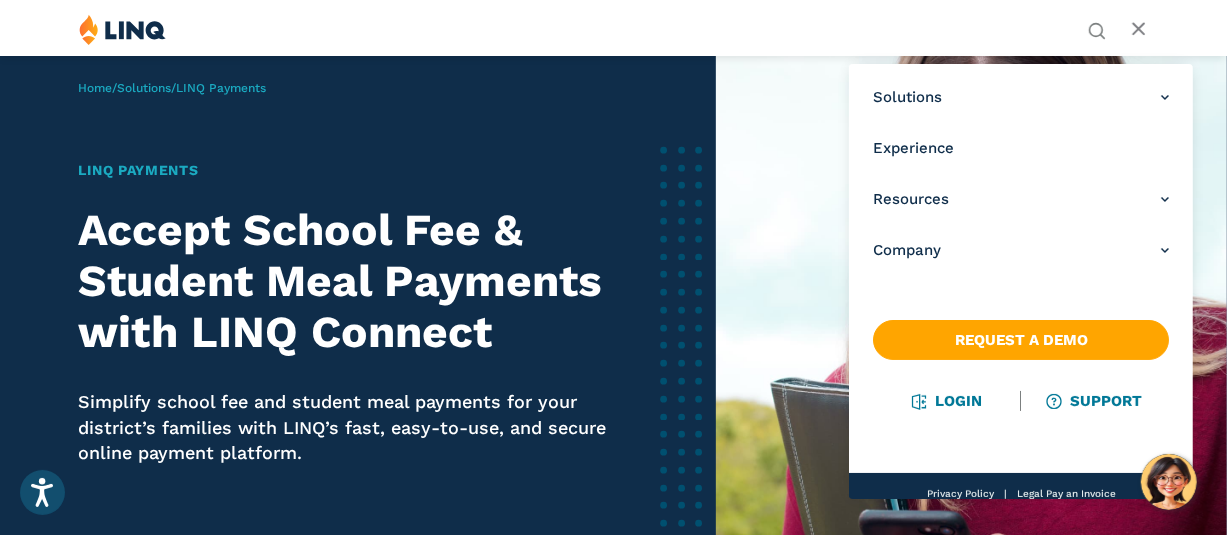 click at bounding box center (971, 349) 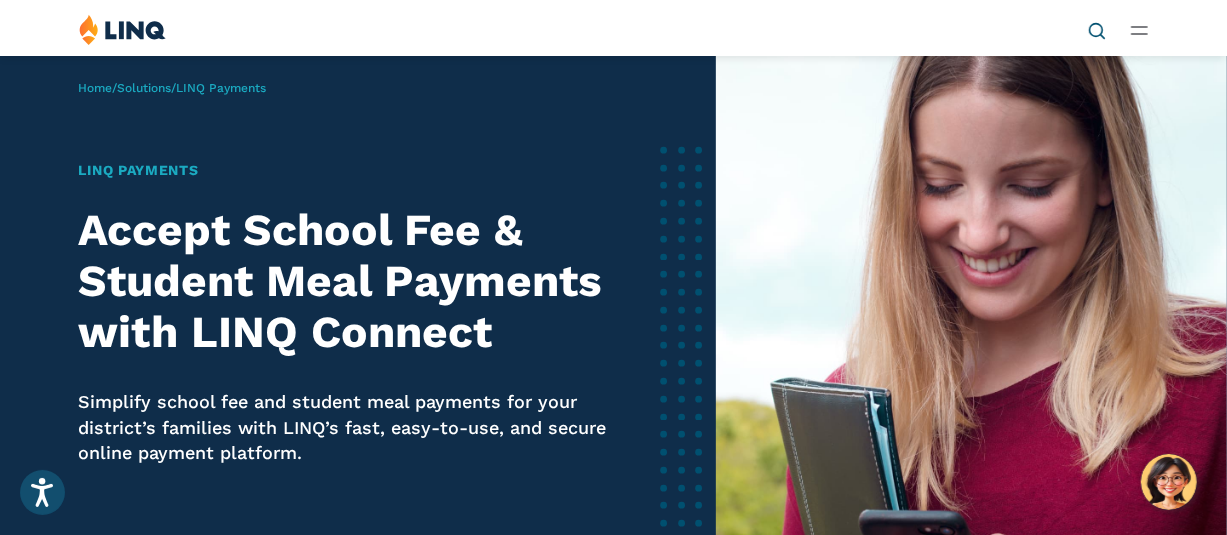 click 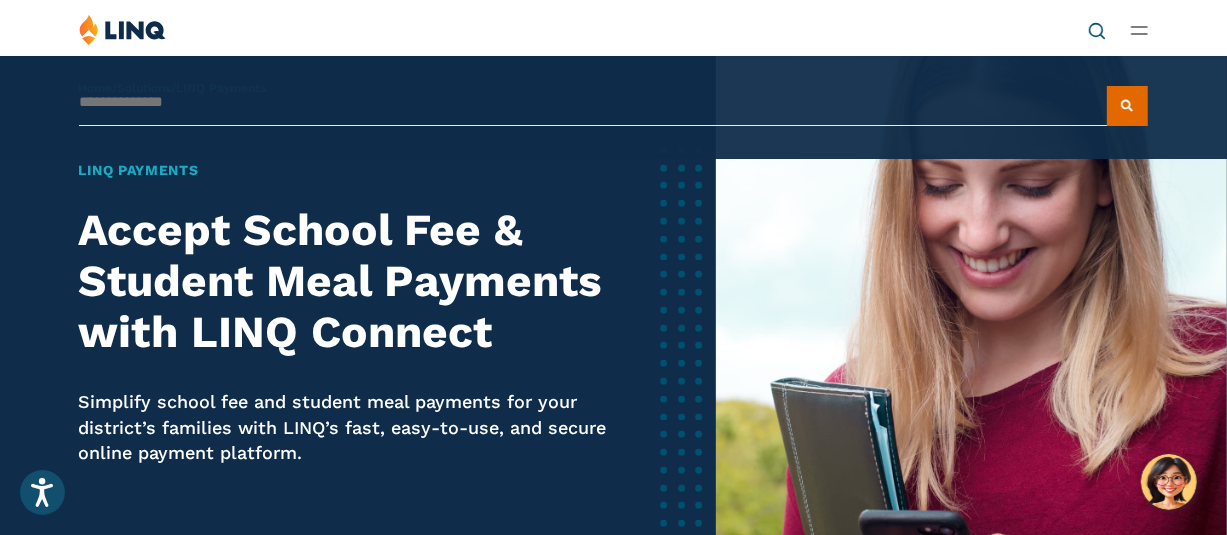 click on "Accept School Fee & Student Meal Payments with LINQ Connect" at bounding box center (358, 281) 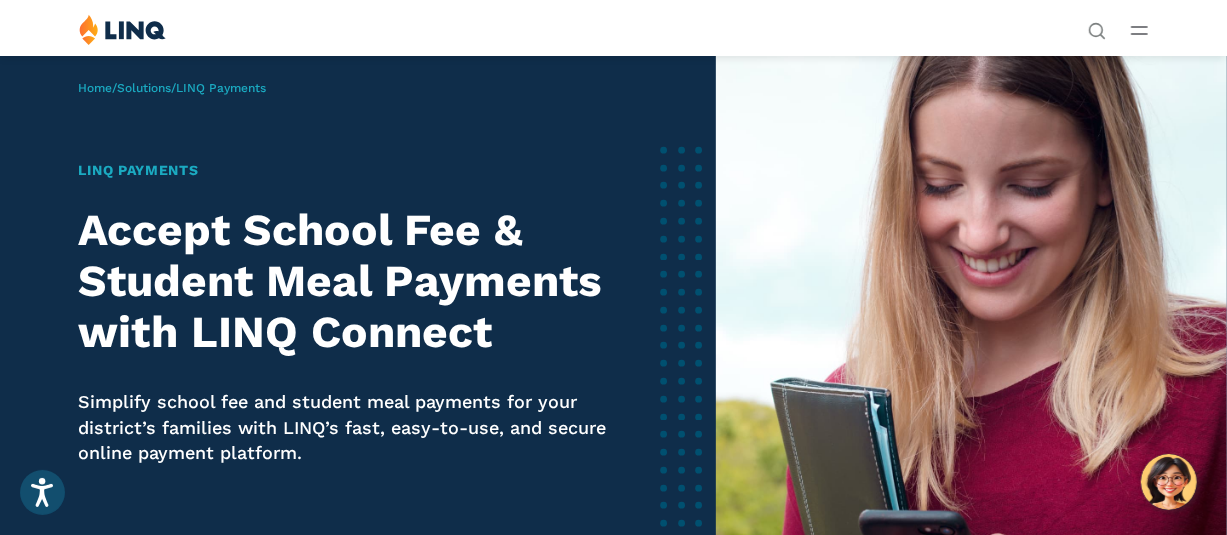 click on "LINQ Payments" at bounding box center (358, 170) 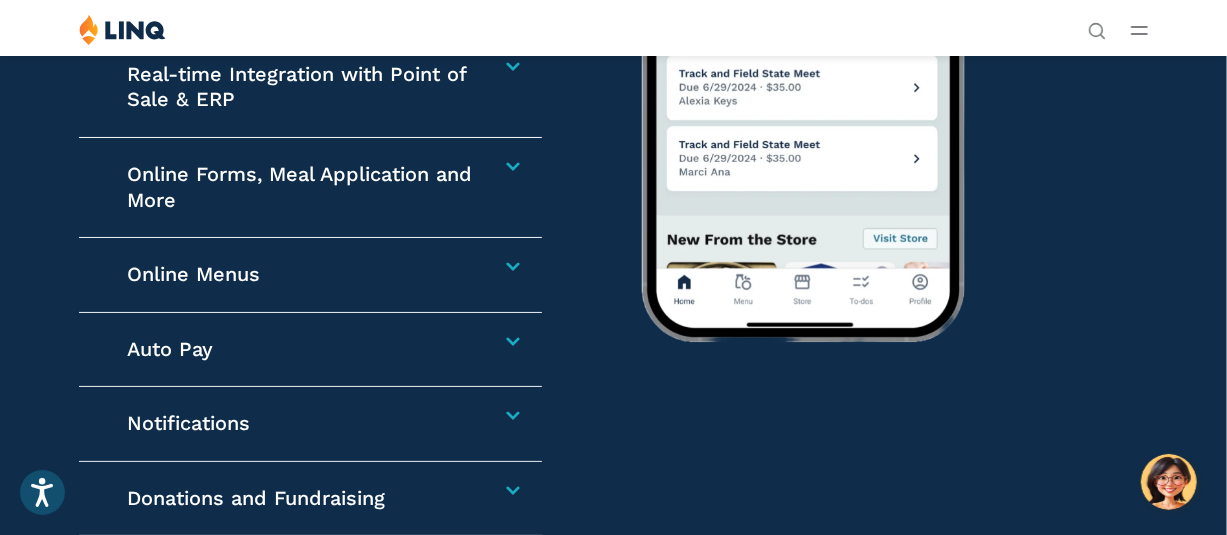 scroll, scrollTop: 3056, scrollLeft: 0, axis: vertical 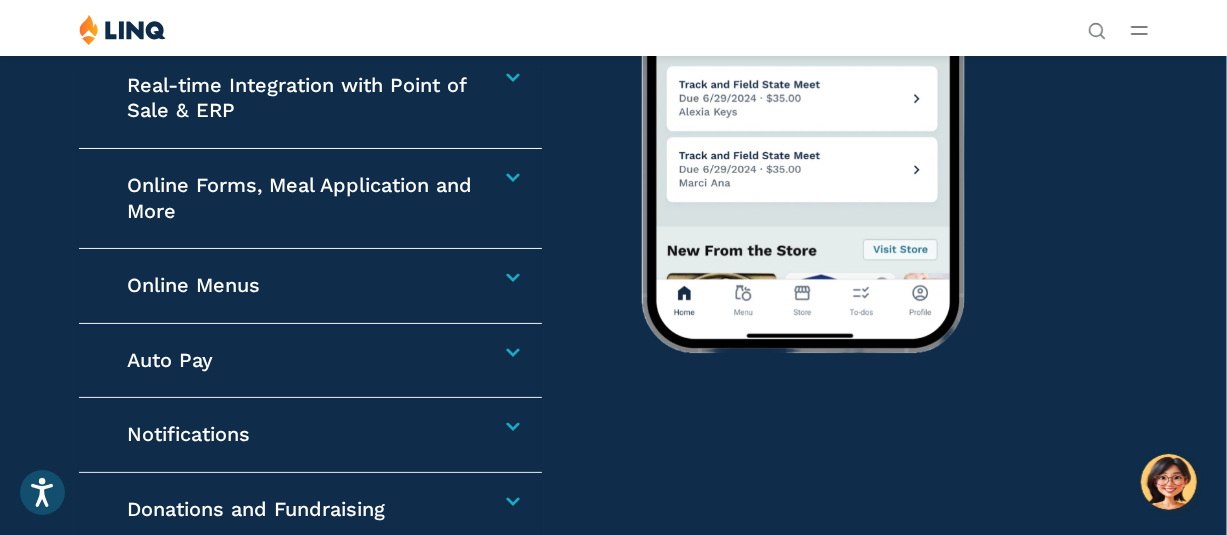 click on "Auto Pay" at bounding box center [302, 361] 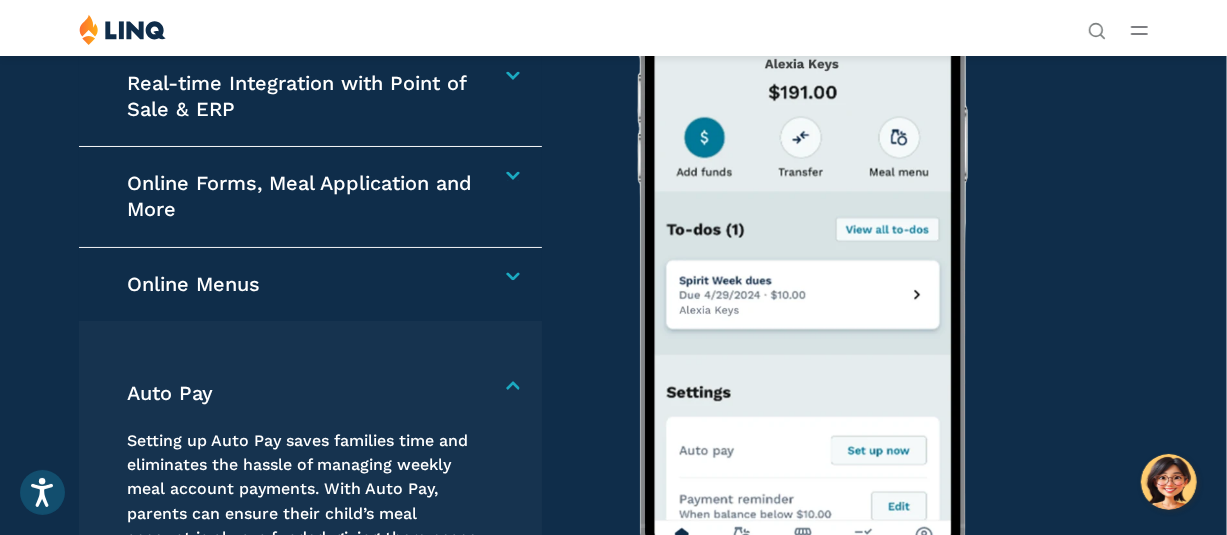 scroll, scrollTop: 2826, scrollLeft: 0, axis: vertical 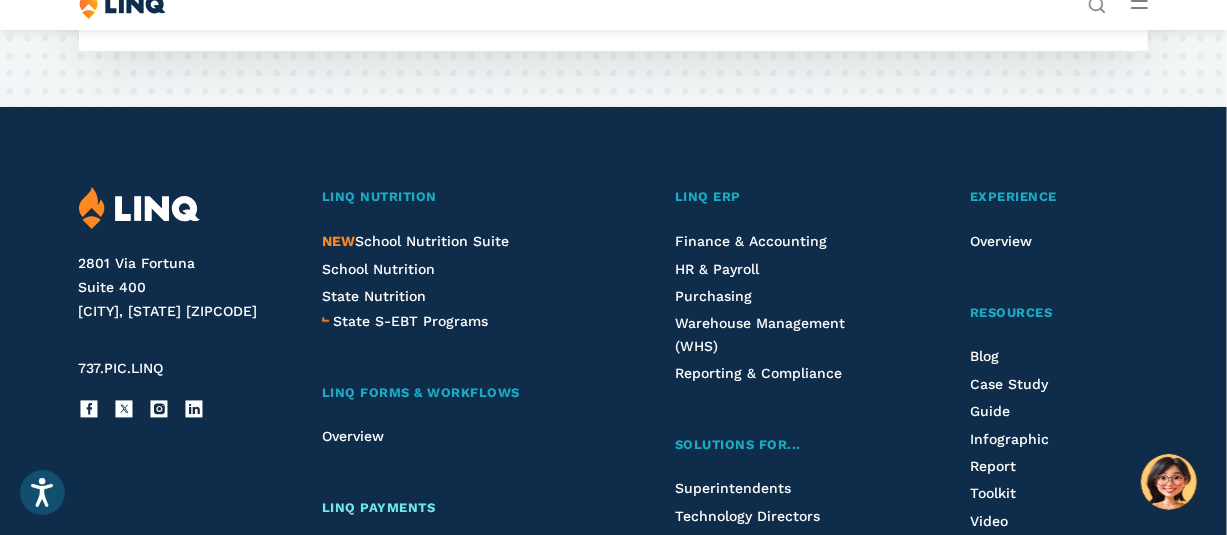 click on "LINQ Payments" at bounding box center (379, 507) 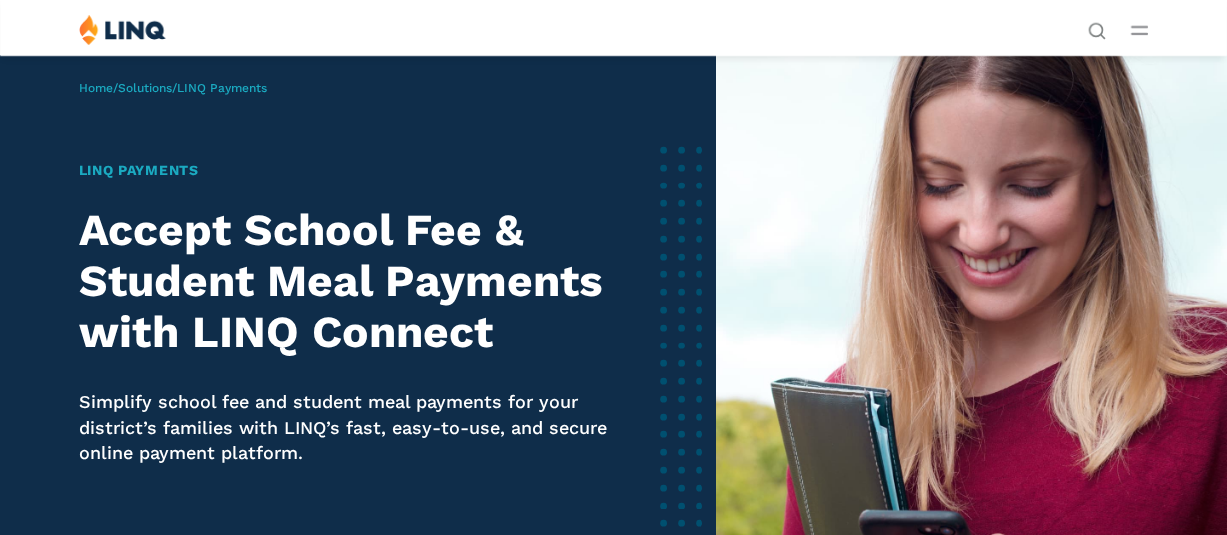 scroll, scrollTop: 0, scrollLeft: 0, axis: both 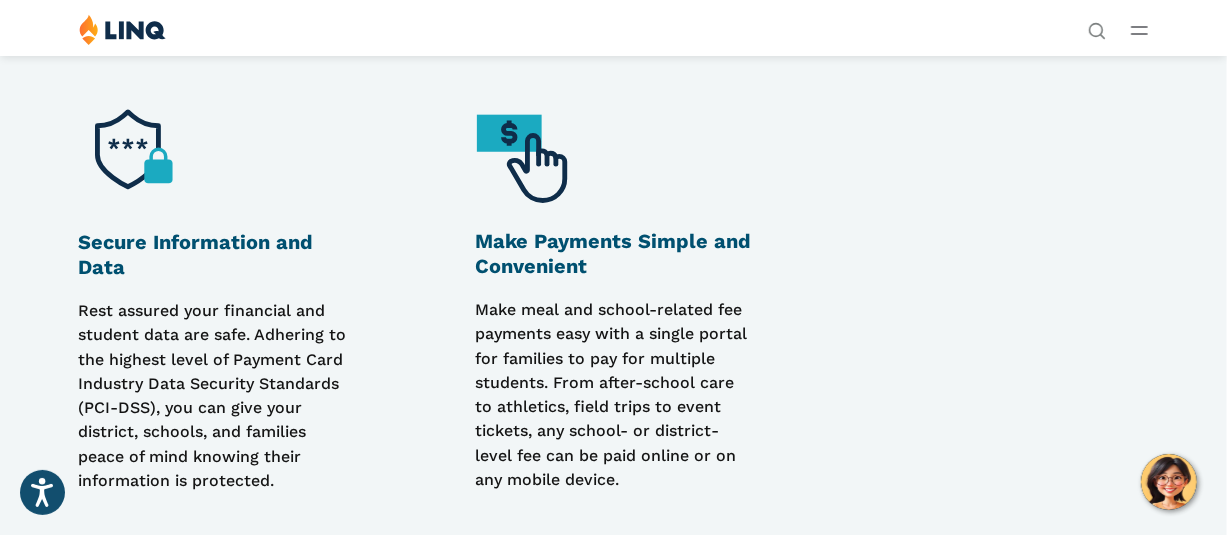 click at bounding box center (531, 156) 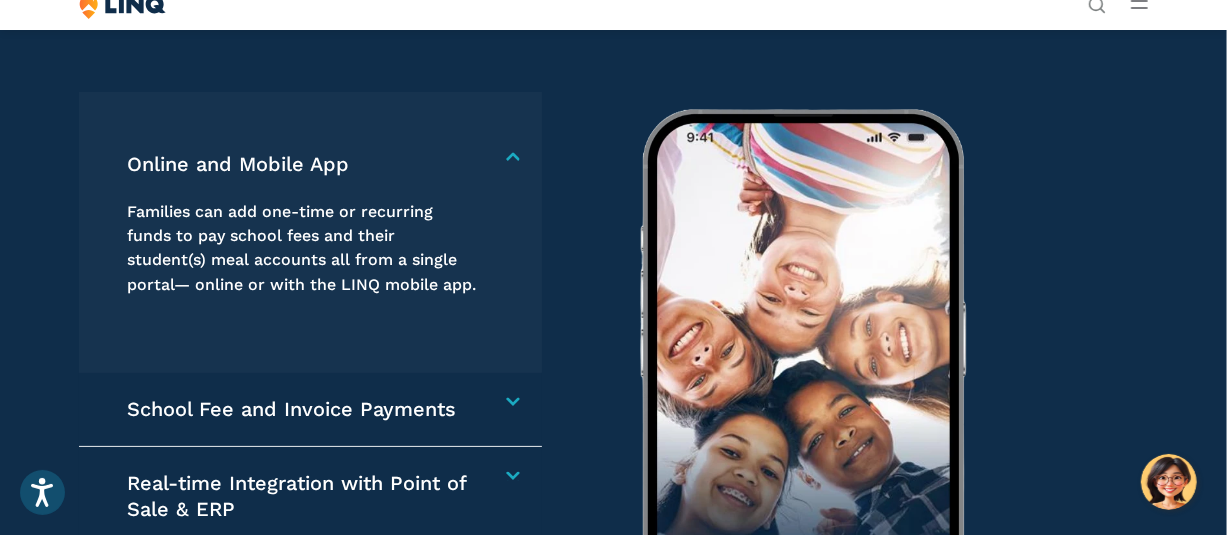 scroll, scrollTop: 2645, scrollLeft: 0, axis: vertical 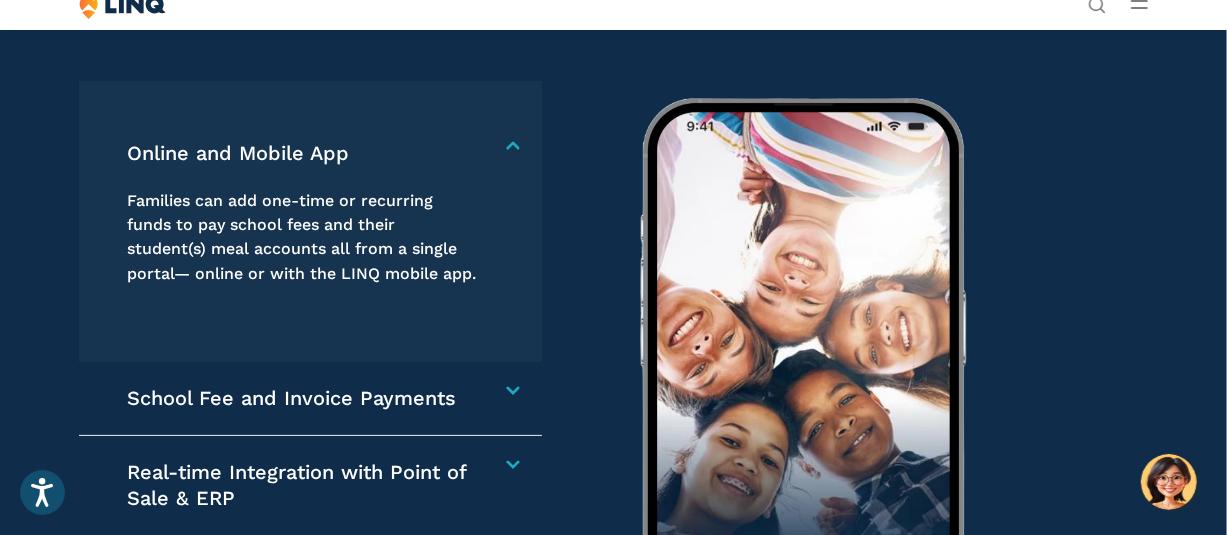 click on "School Fee and Invoice Payments" at bounding box center [302, 399] 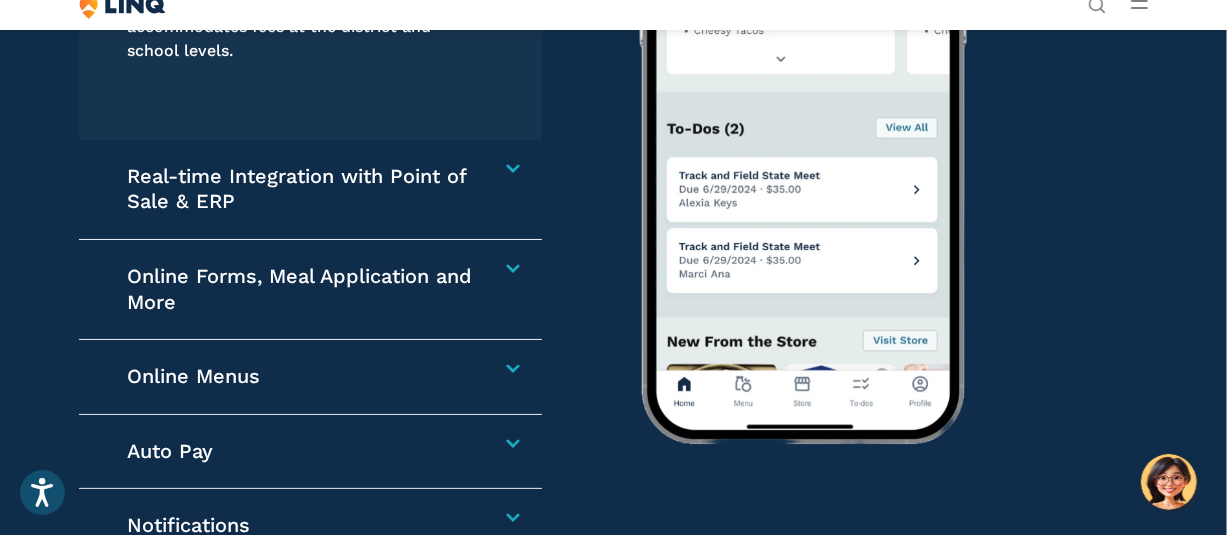 scroll, scrollTop: 3009, scrollLeft: 0, axis: vertical 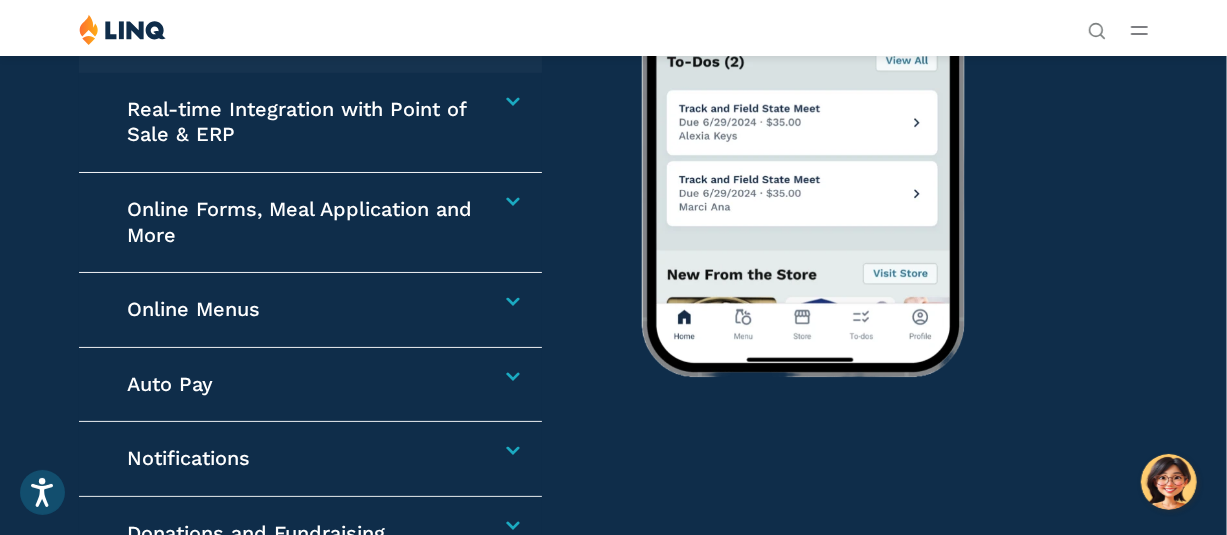 click on "Online Forms, Meal Application and More" at bounding box center (302, 222) 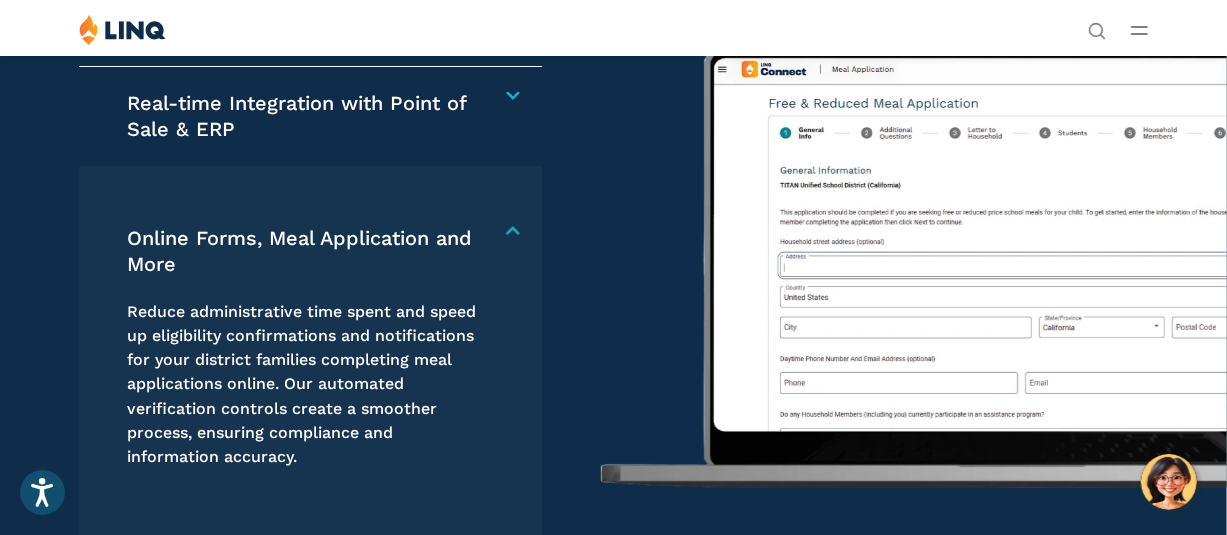 scroll, scrollTop: 2802, scrollLeft: 0, axis: vertical 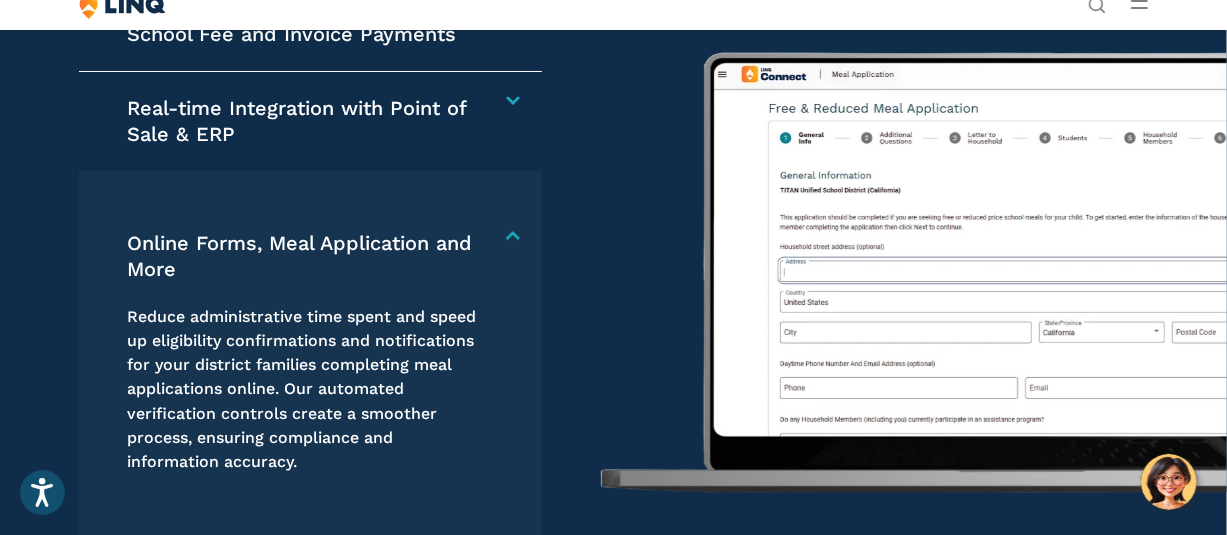 click at bounding box center [1023, 248] 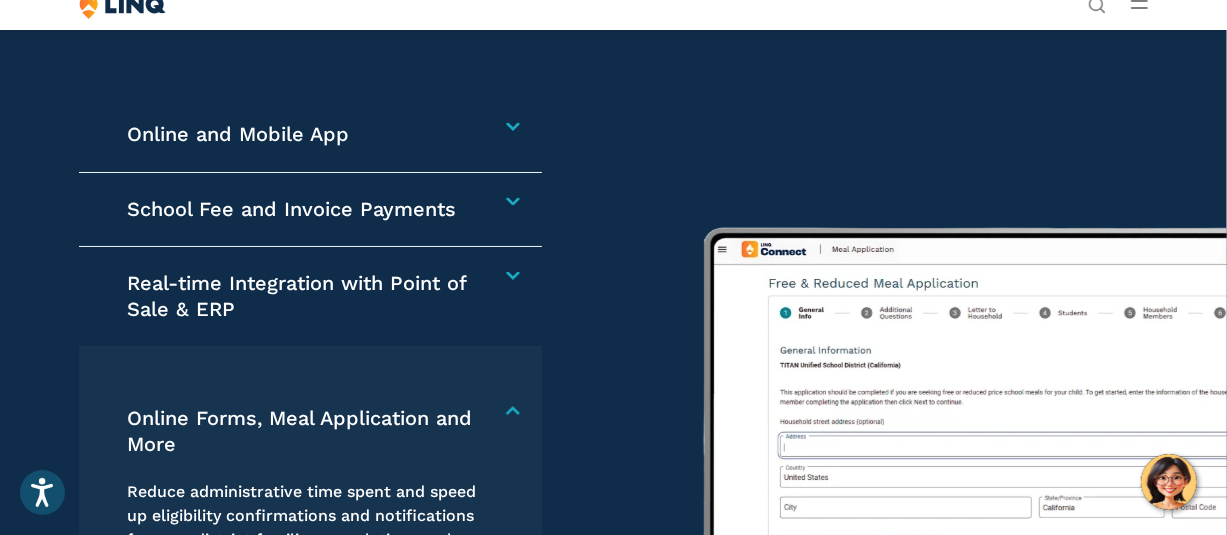scroll, scrollTop: 2660, scrollLeft: 0, axis: vertical 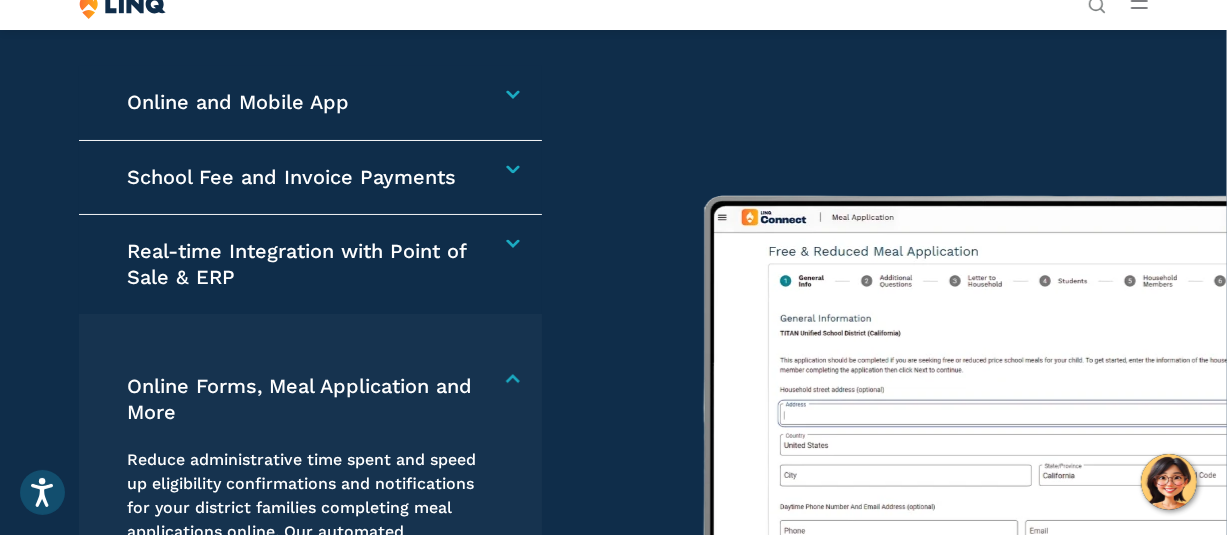 click at bounding box center (1023, 391) 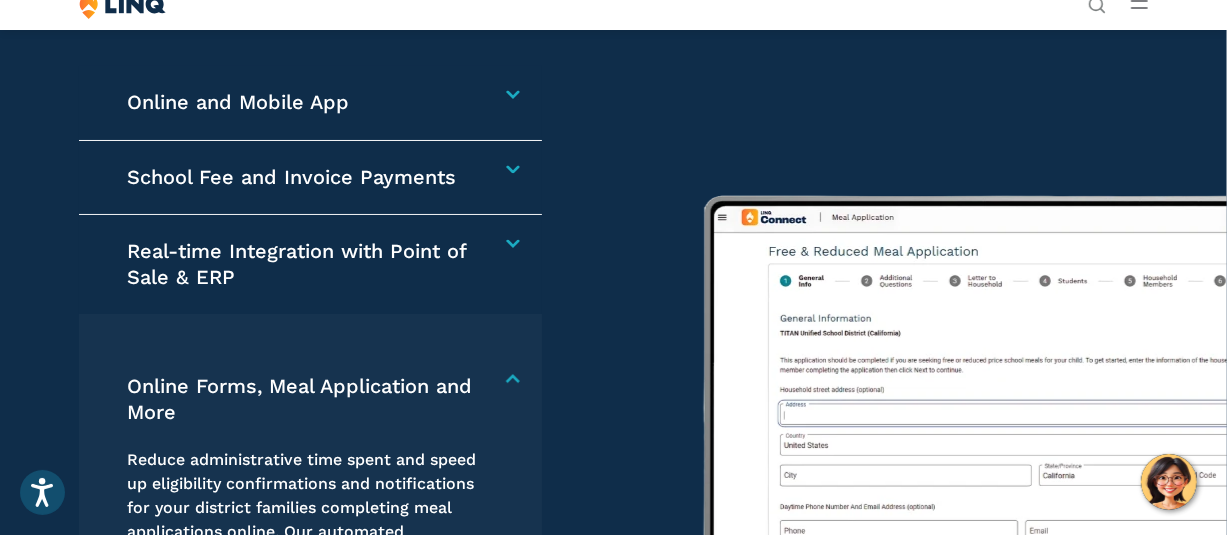 drag, startPoint x: 1083, startPoint y: 318, endPoint x: 587, endPoint y: 321, distance: 496.00906 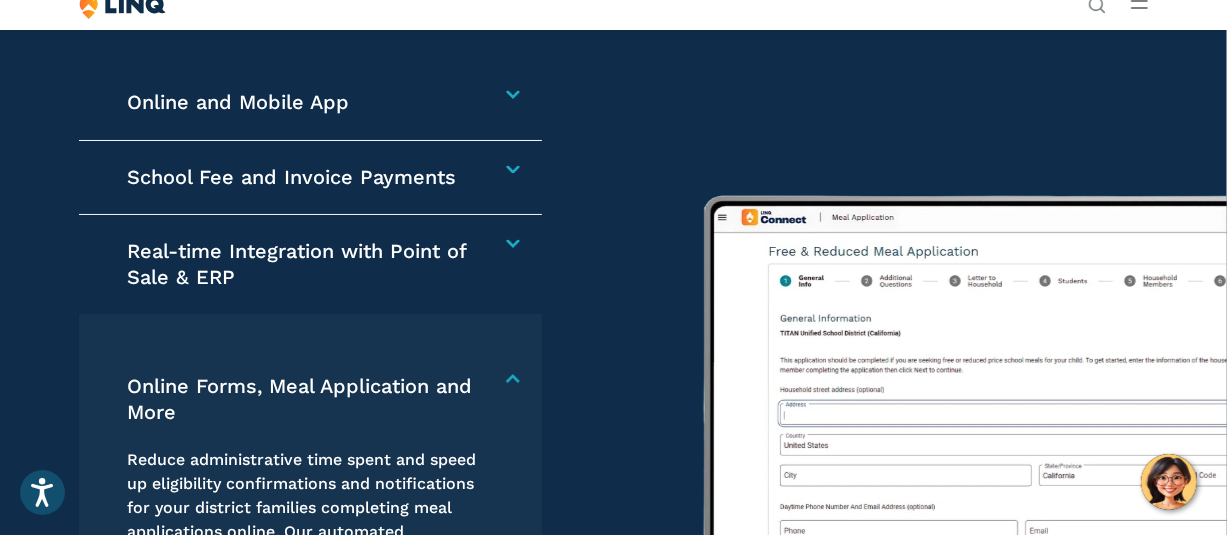 click on "Online Forms, Meal Application and More
Reduce administrative time spent and speed up eligibility confirmations and notifications for your district families completing meal applications online. Our automated verification controls create a smoother process, ensuring compliance and information accuracy." at bounding box center [310, 503] 